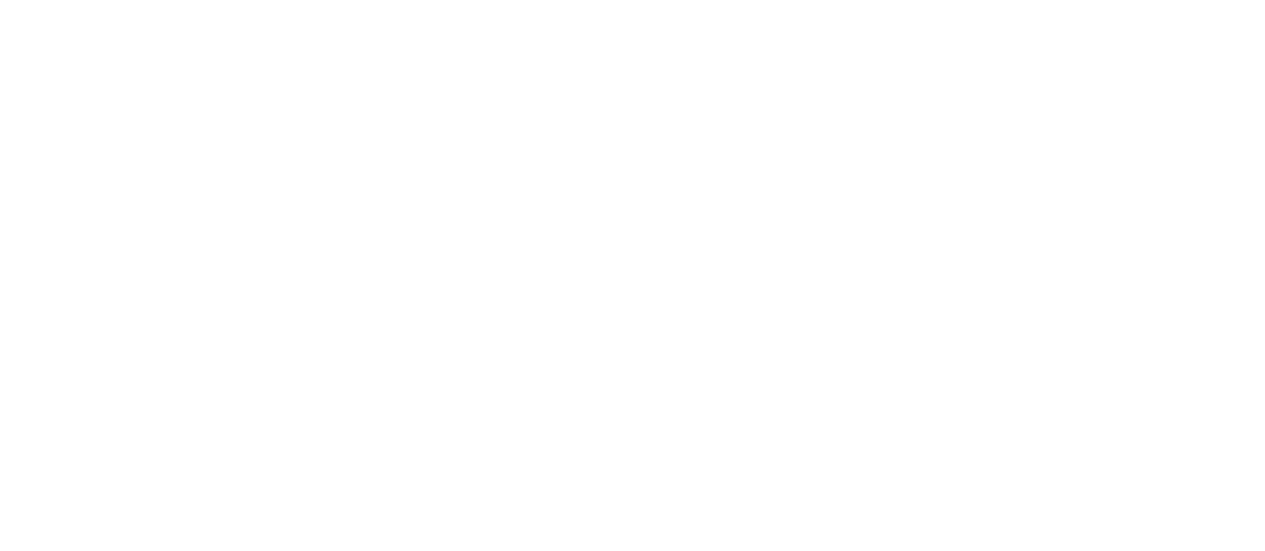 scroll, scrollTop: 0, scrollLeft: 0, axis: both 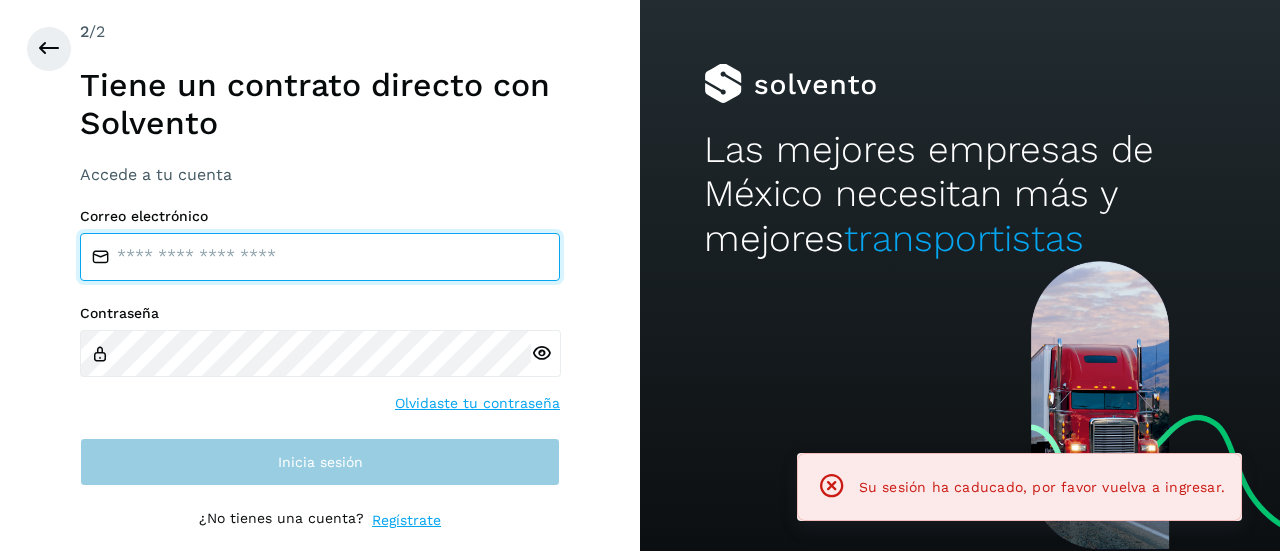type on "**********" 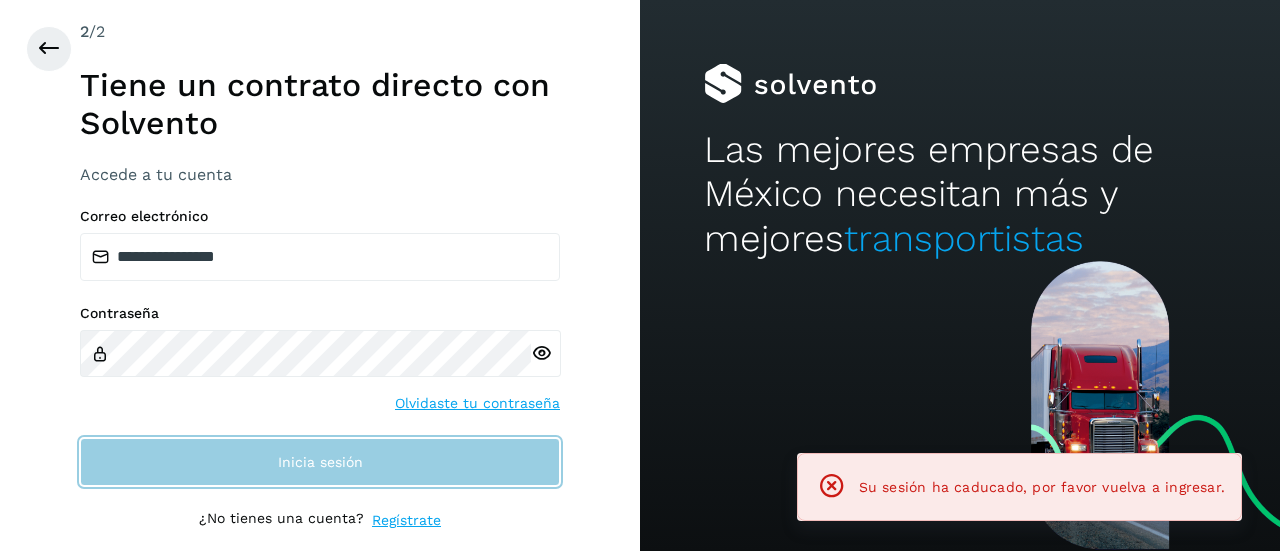click on "Inicia sesión" at bounding box center [320, 462] 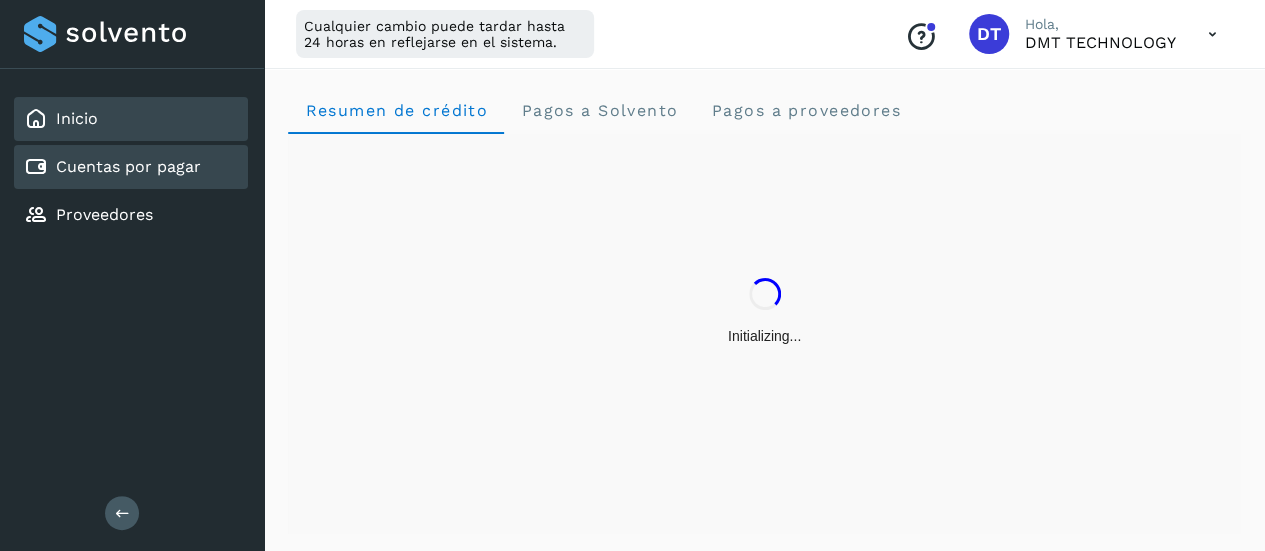 click on "Cuentas por pagar" at bounding box center (128, 166) 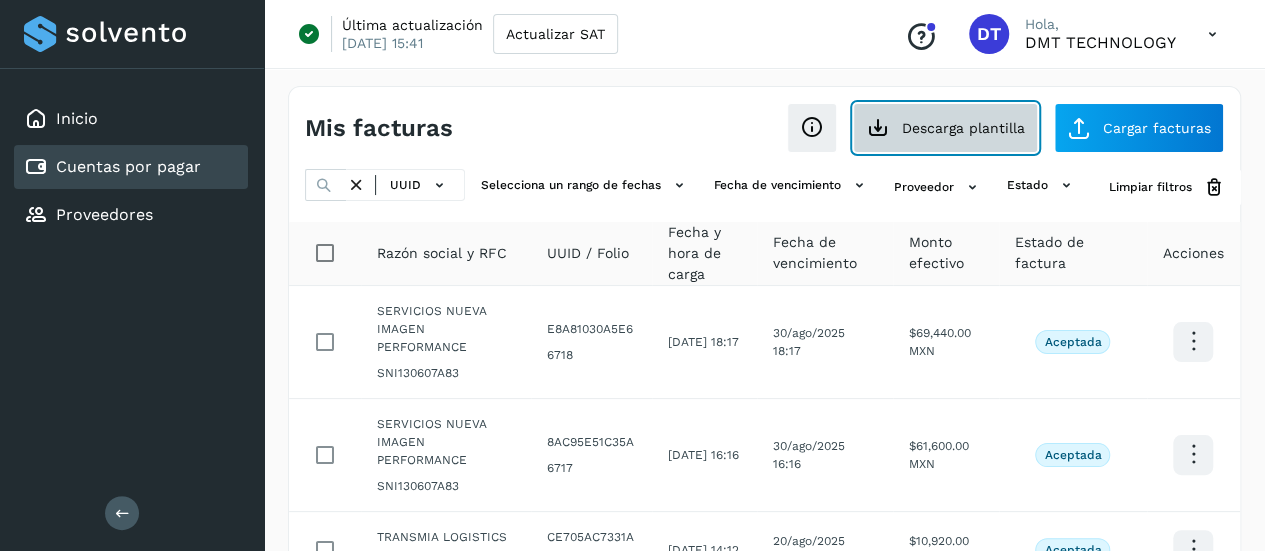 click on "Descarga plantilla" at bounding box center [945, 128] 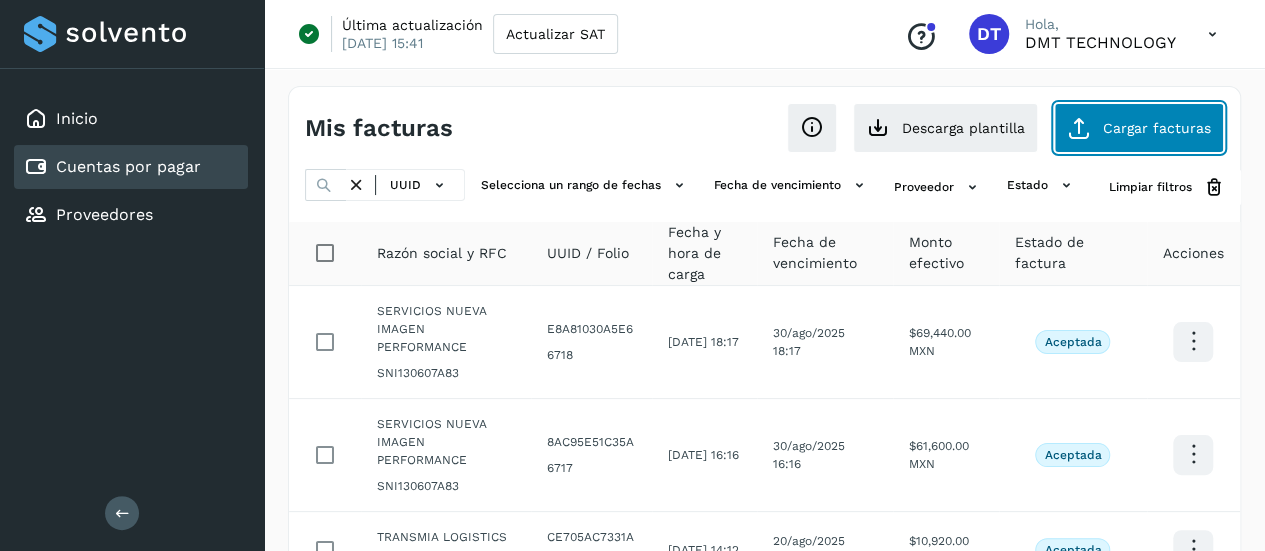 click on "Cargar facturas" 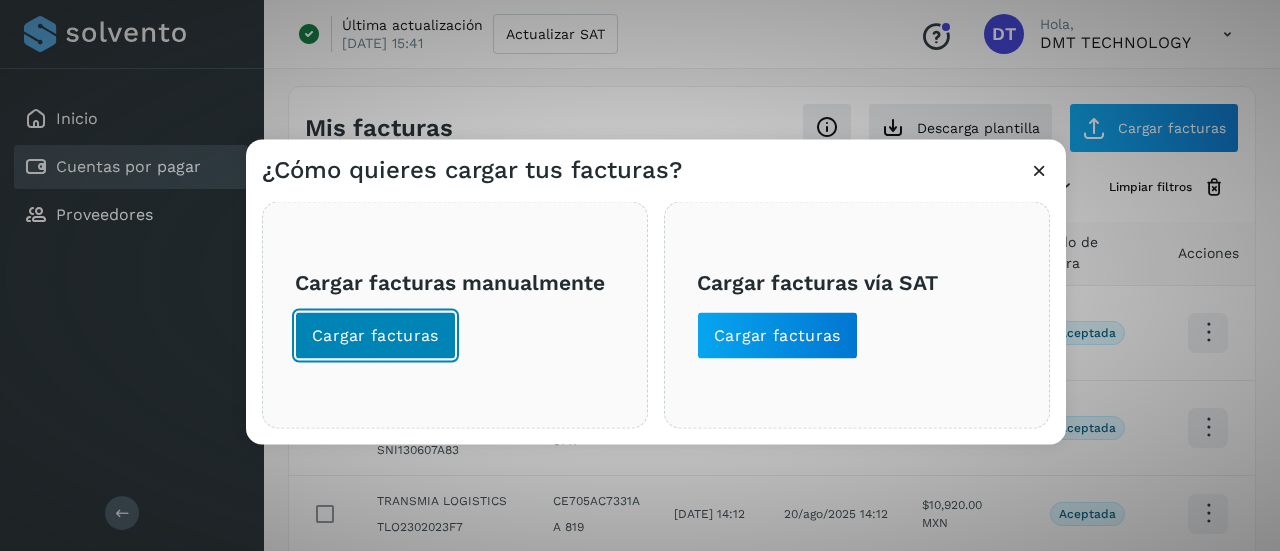 click on "Cargar facturas" at bounding box center [375, 335] 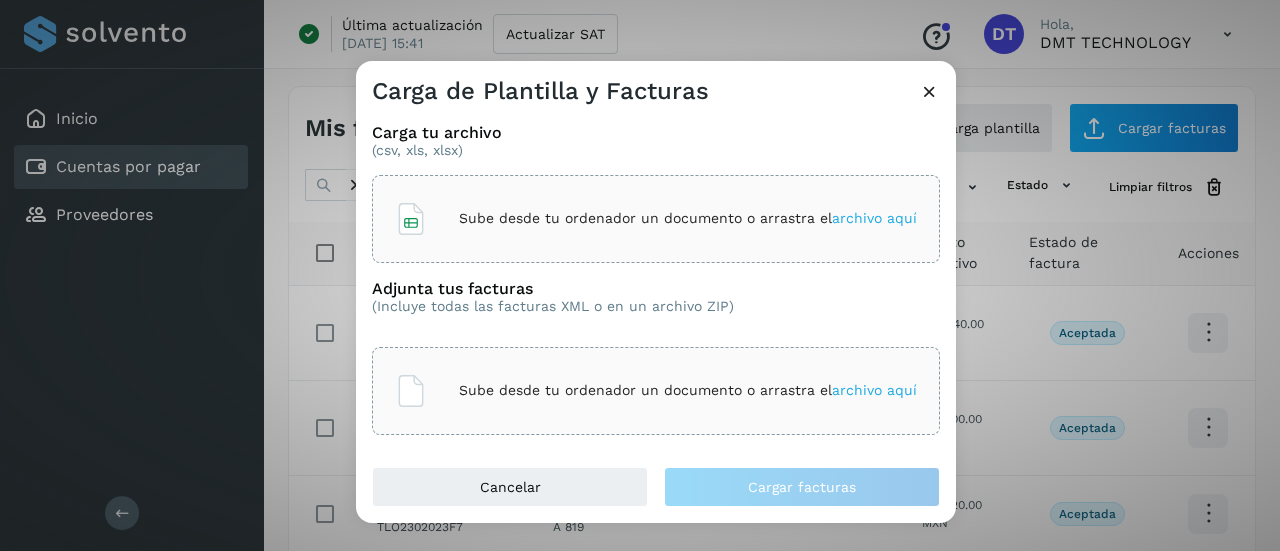 click on "Sube desde tu ordenador un documento o arrastra el  archivo aquí" at bounding box center [688, 218] 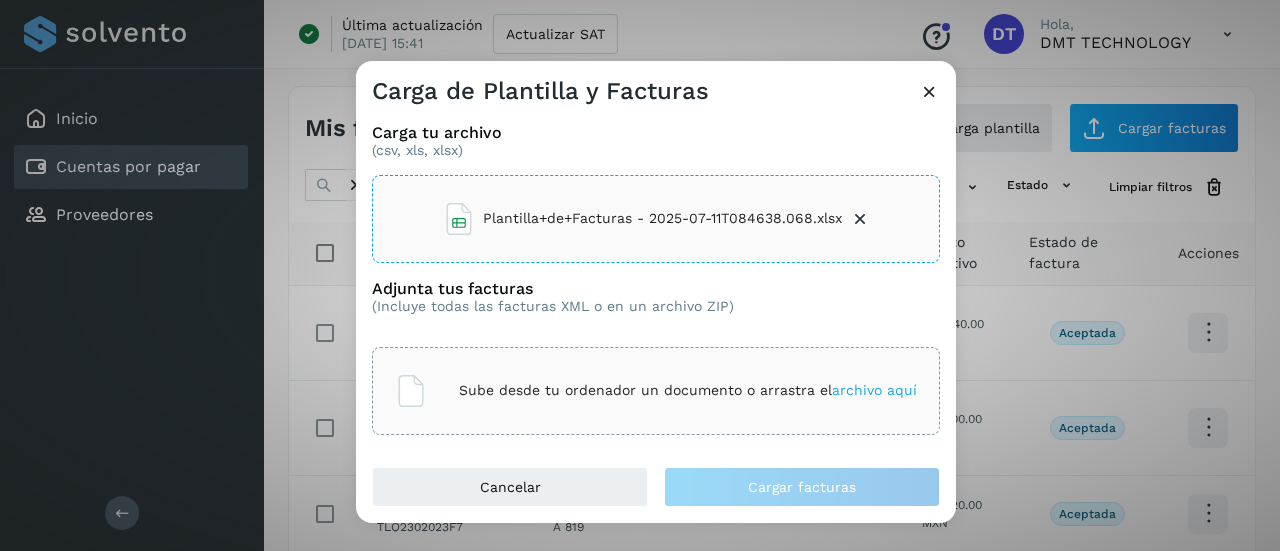 click on "Sube desde tu ordenador un documento o arrastra el  archivo aquí" at bounding box center (688, 390) 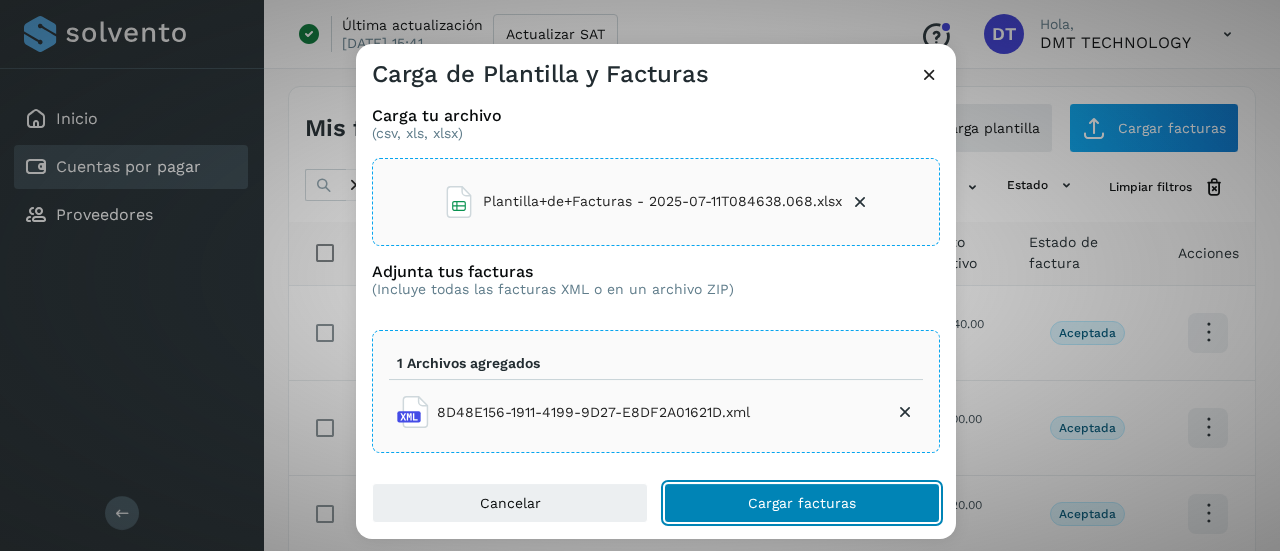 click on "Cargar facturas" 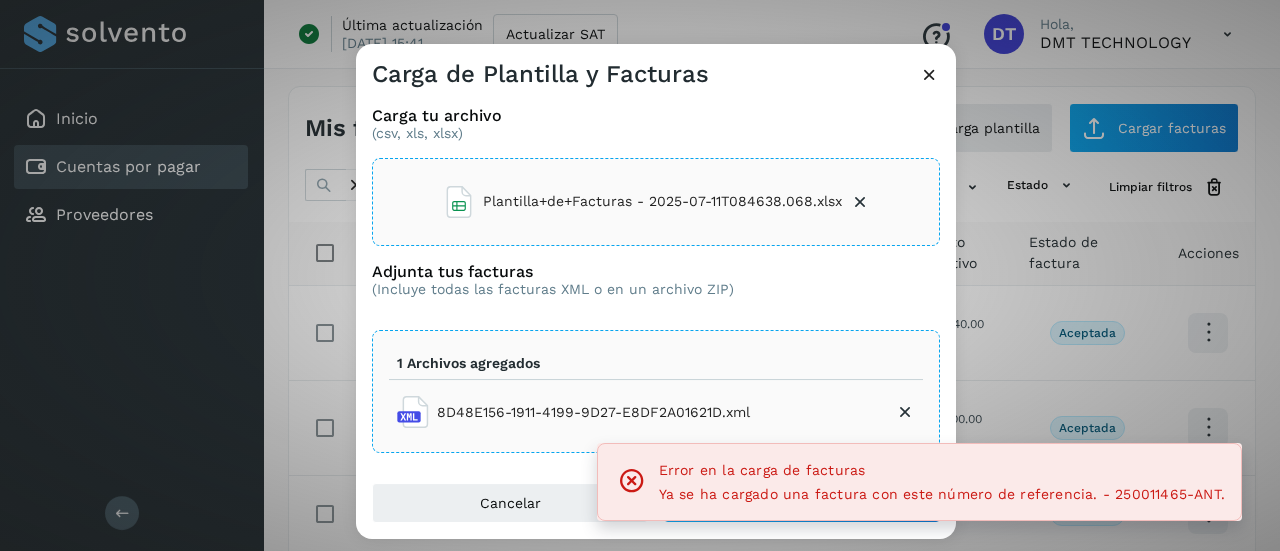 click at bounding box center (929, 74) 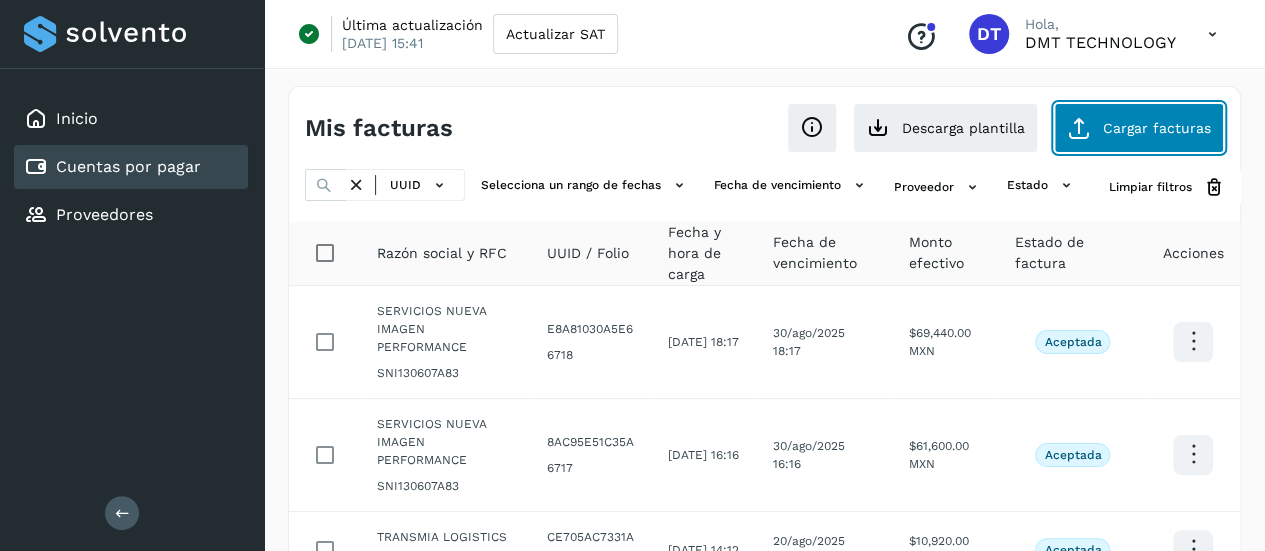 click at bounding box center [1079, 128] 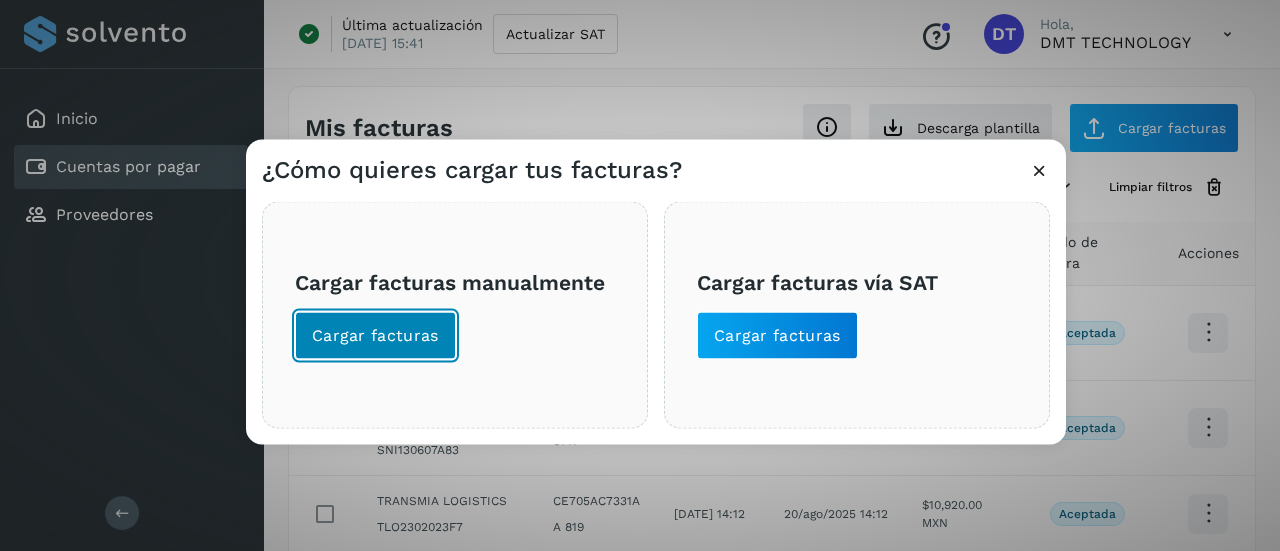 click on "Cargar facturas" 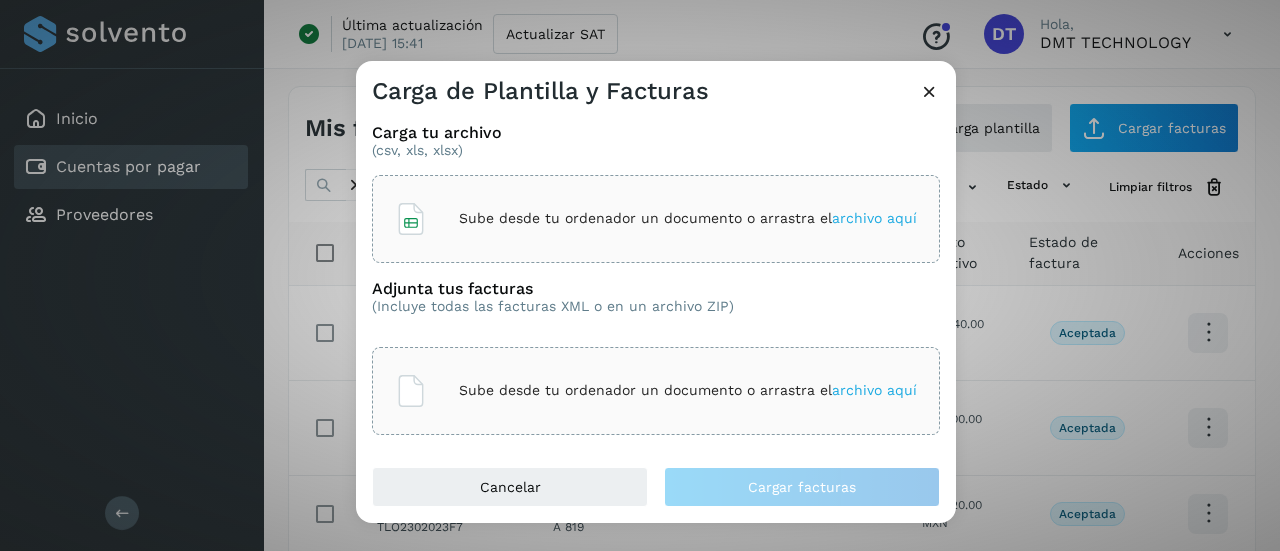 click on "Sube desde tu ordenador un documento o arrastra el  archivo aquí" at bounding box center (688, 218) 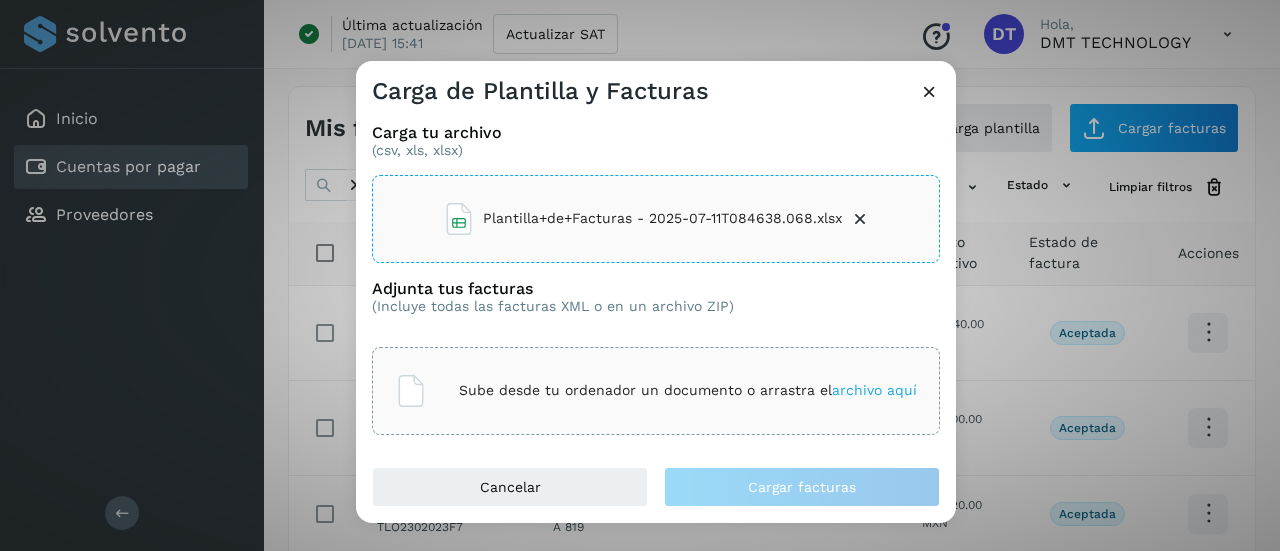 click on "Sube desde tu ordenador un documento o arrastra el  archivo aquí" 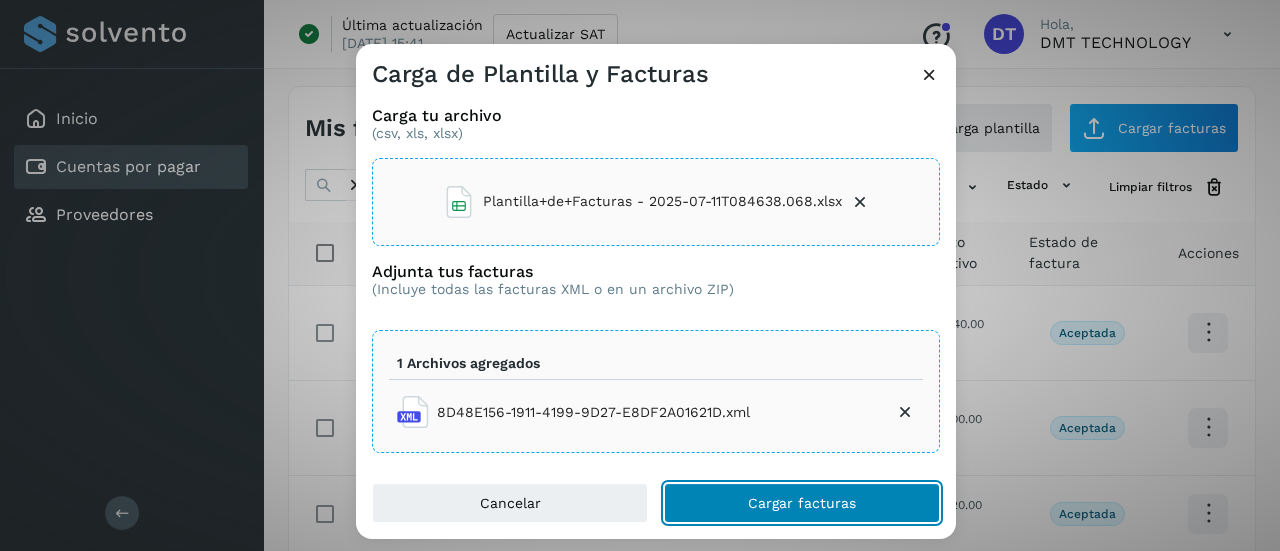 click on "Cargar facturas" 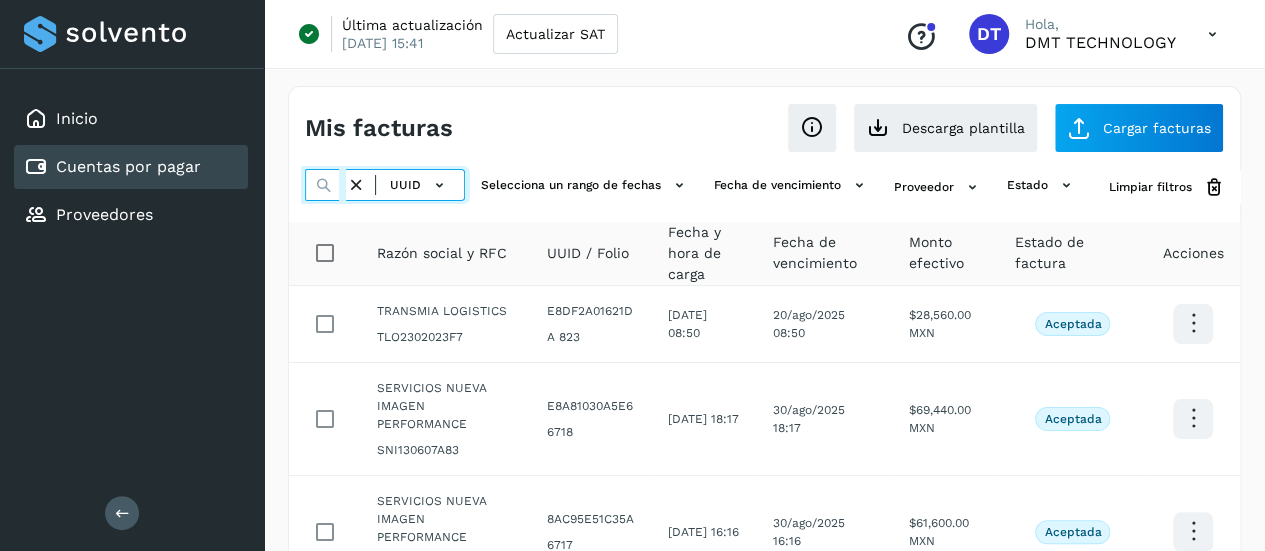 click at bounding box center [325, 185] 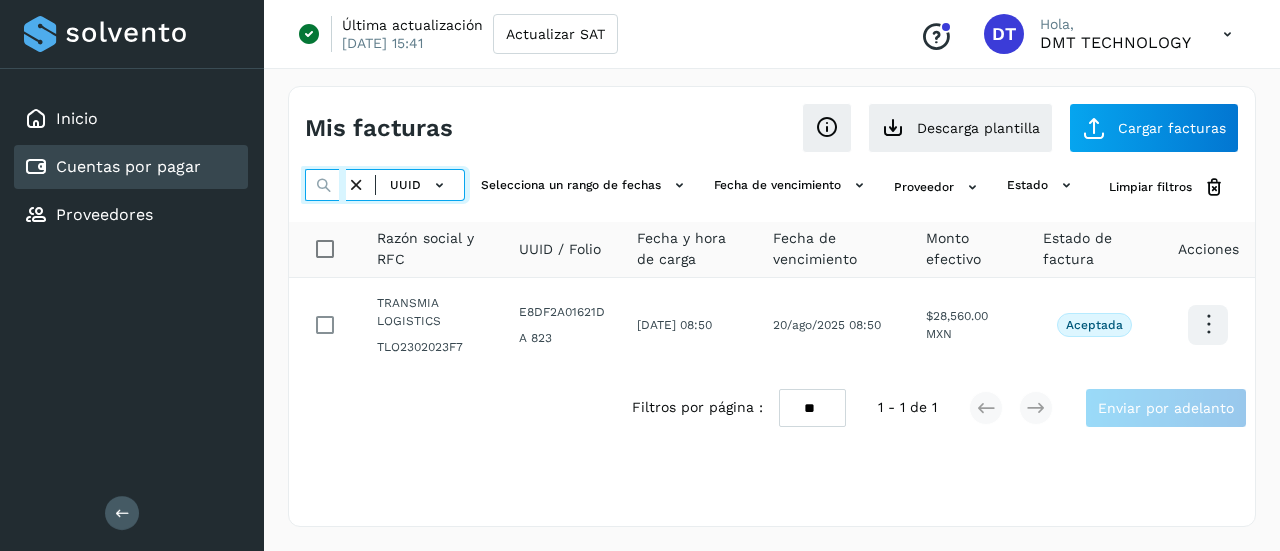 scroll, scrollTop: 0, scrollLeft: 282, axis: horizontal 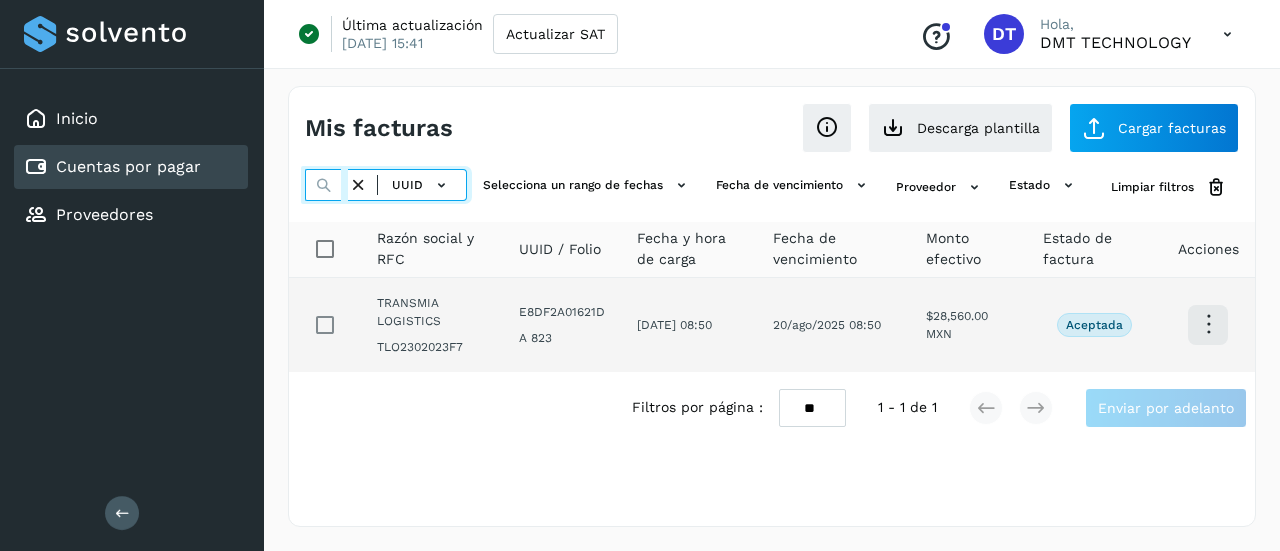 type on "**********" 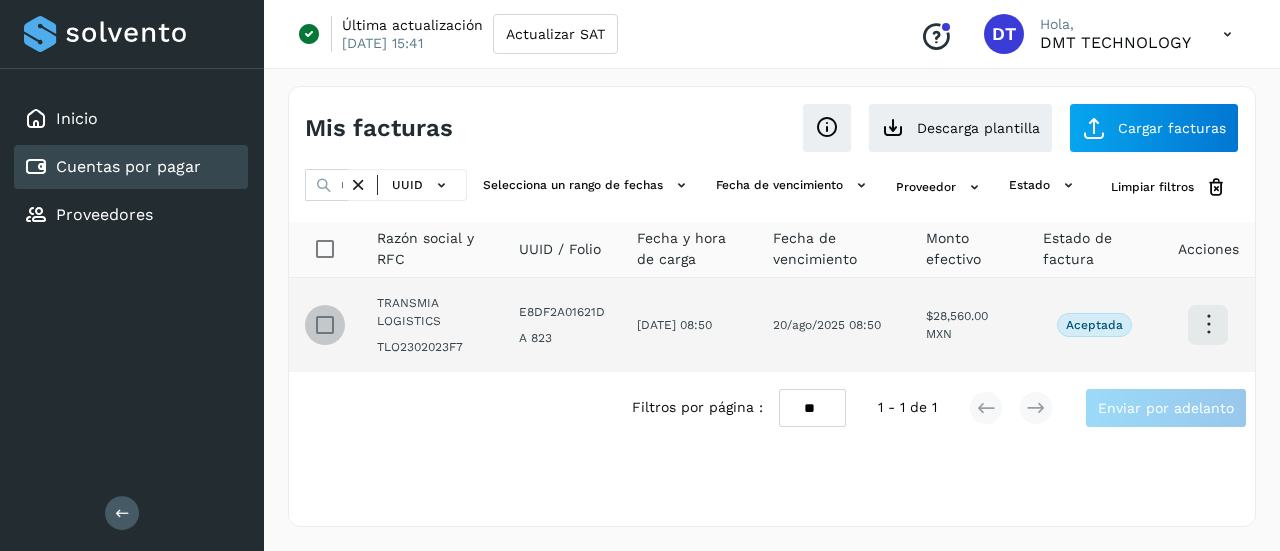 scroll, scrollTop: 0, scrollLeft: 0, axis: both 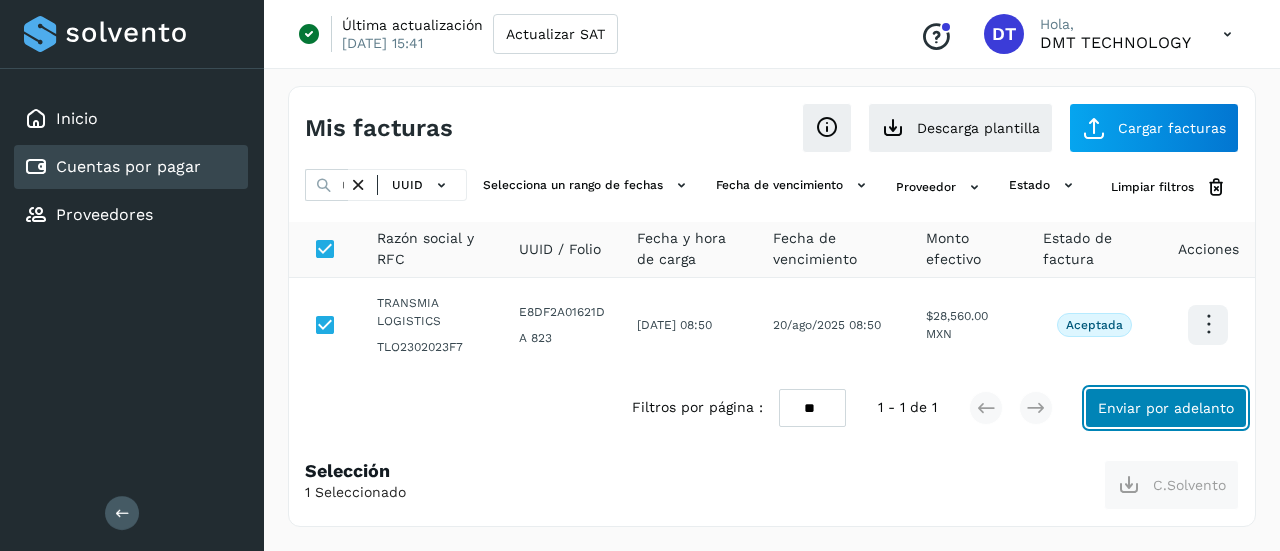 click on "Enviar por adelanto" 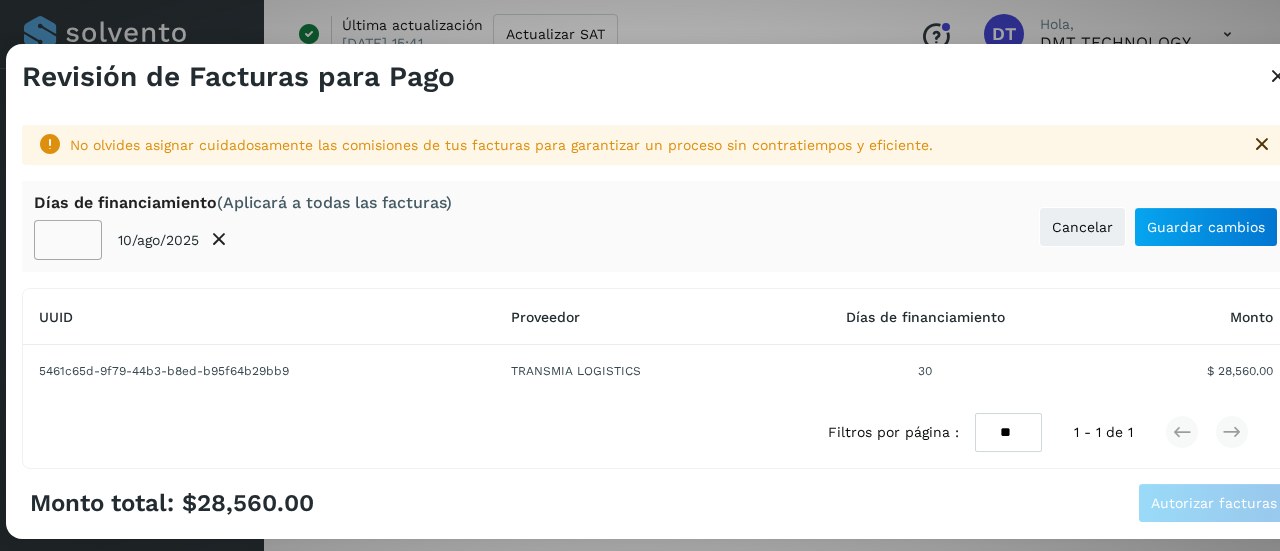 click on "**" 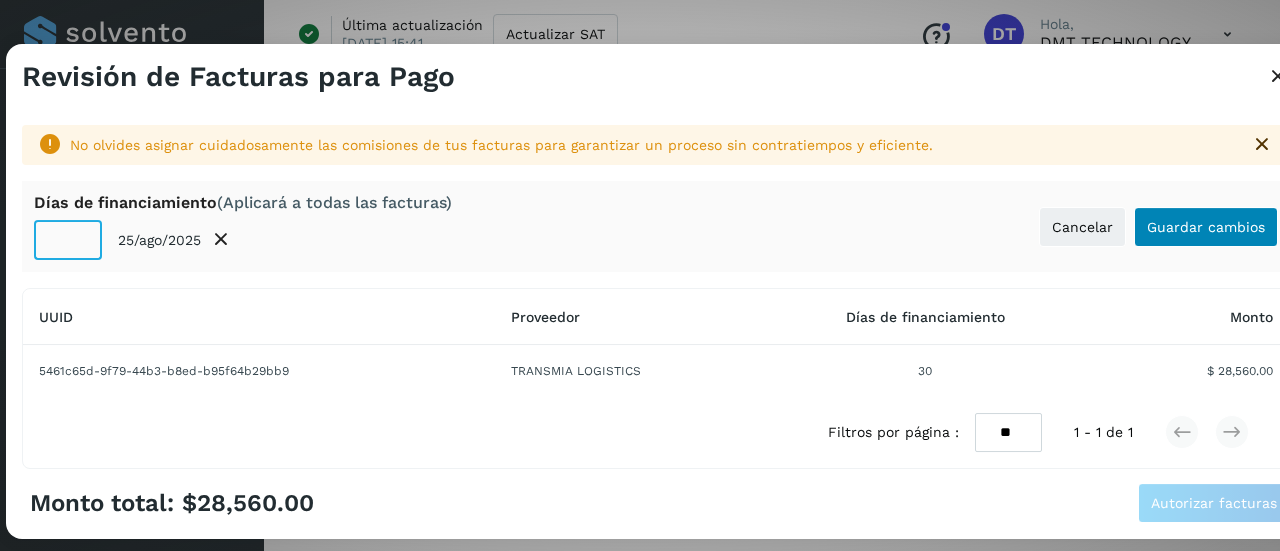 type on "**" 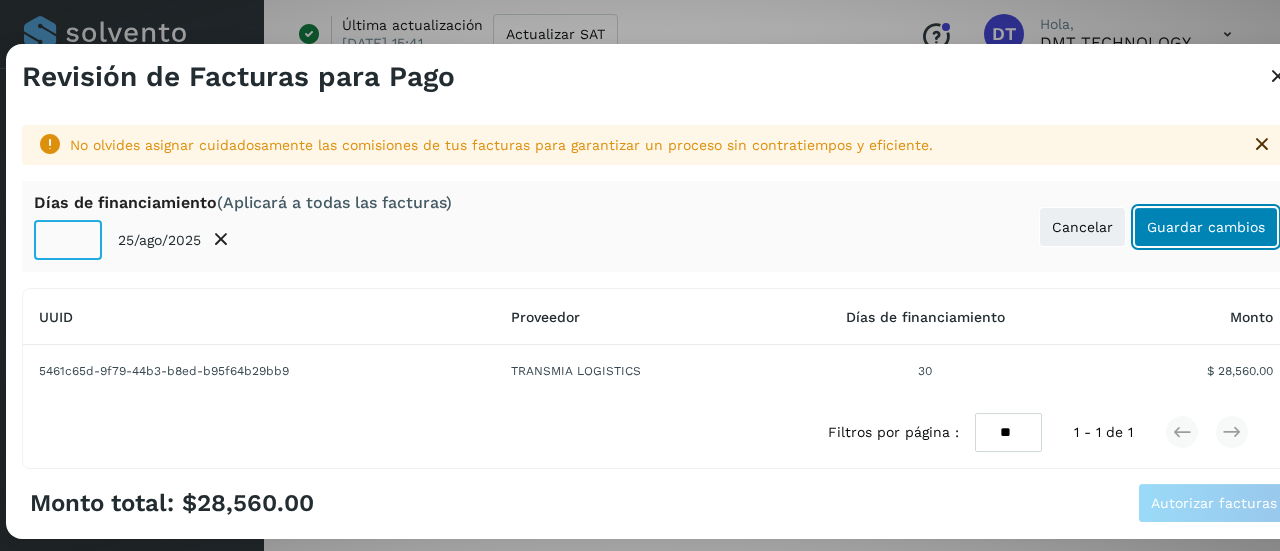 click on "Guardar cambios" 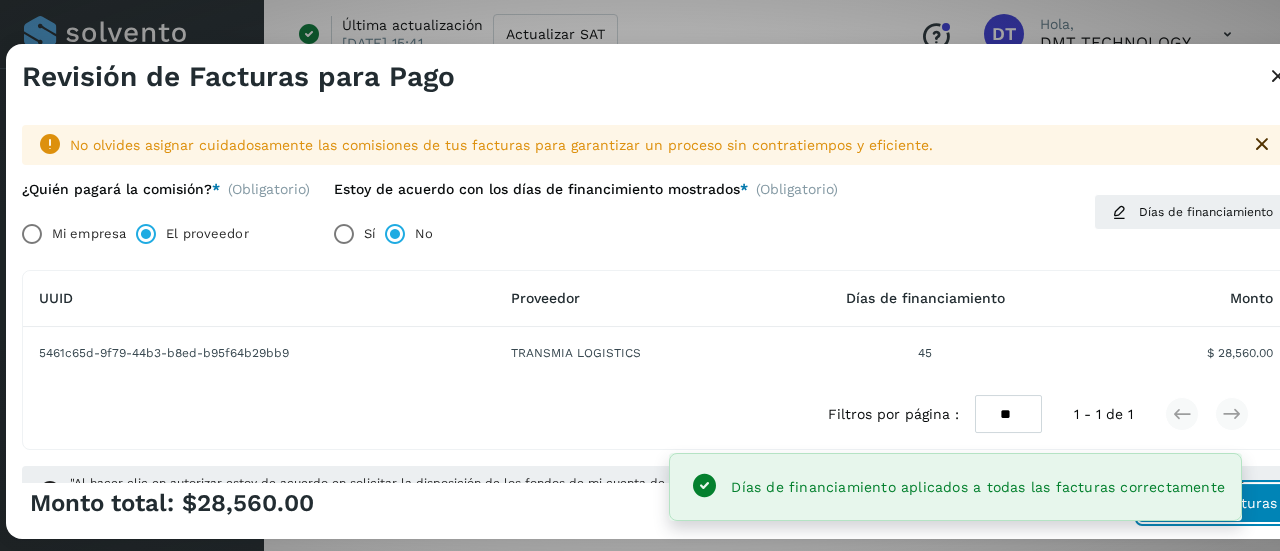 click on "Autorizar facturas" 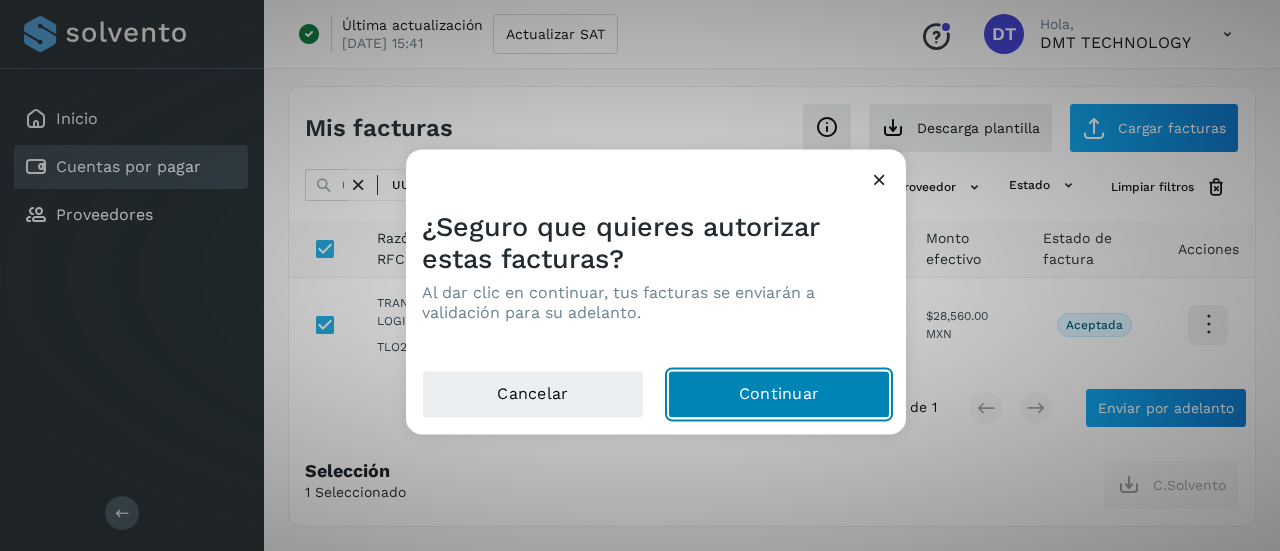 click on "Continuar" 